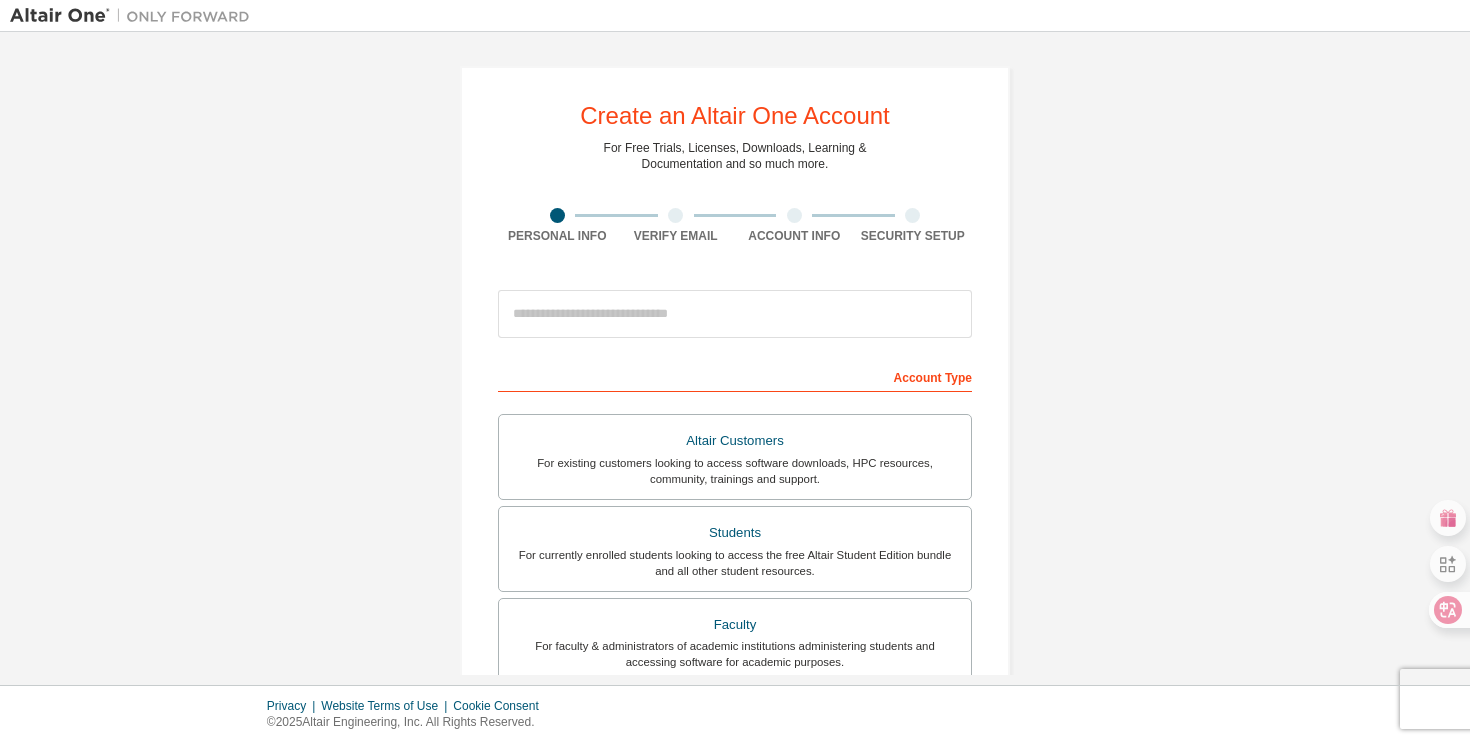 scroll, scrollTop: 0, scrollLeft: 0, axis: both 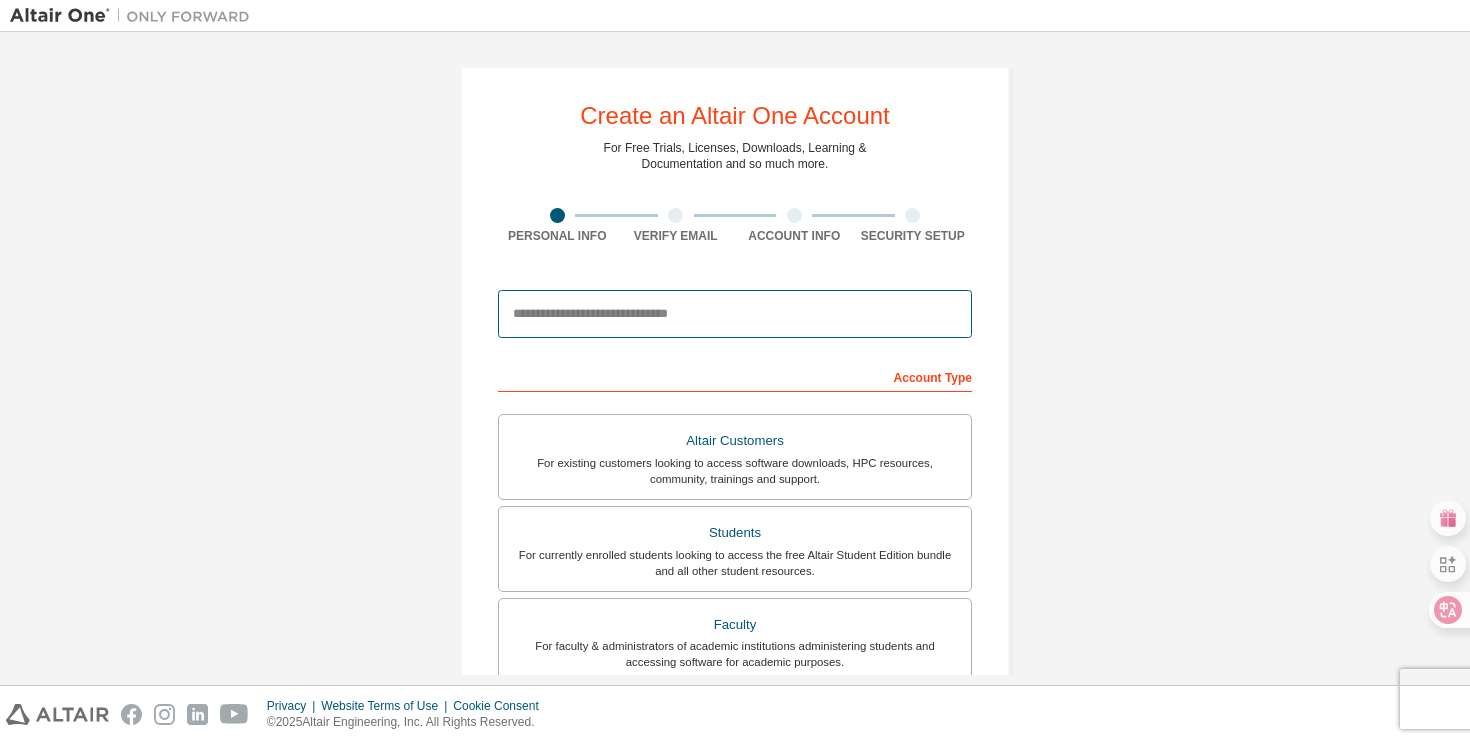 click at bounding box center (735, 314) 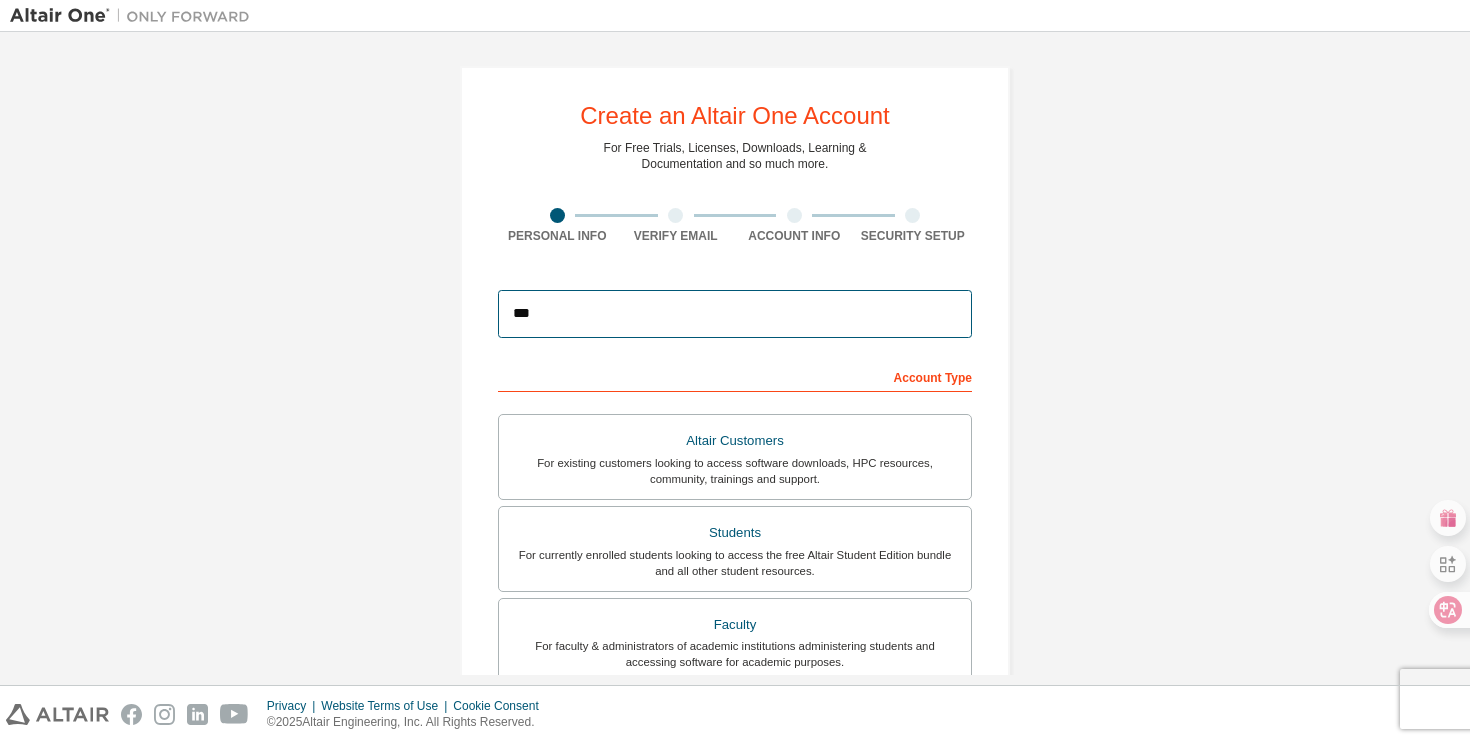 type on "**********" 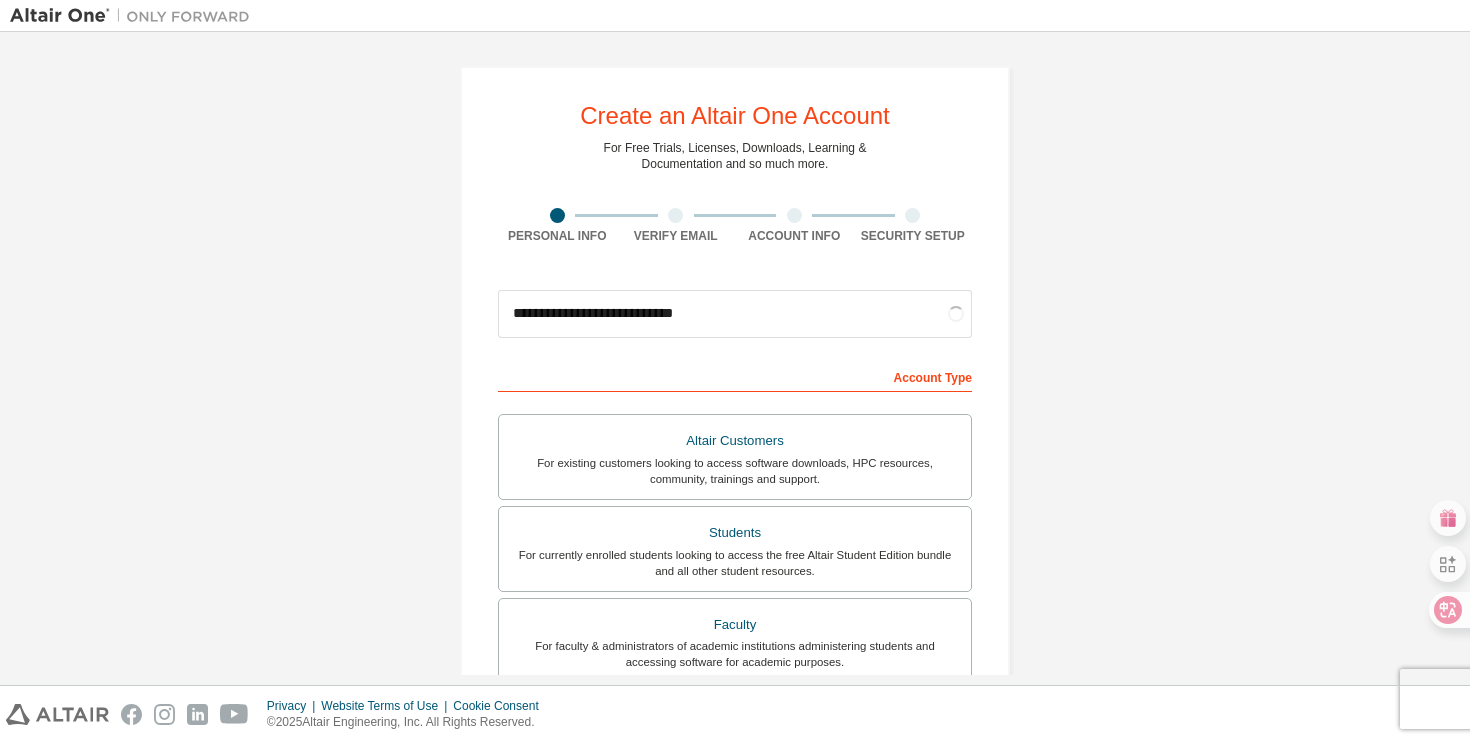 click on "Account Type" at bounding box center (735, 376) 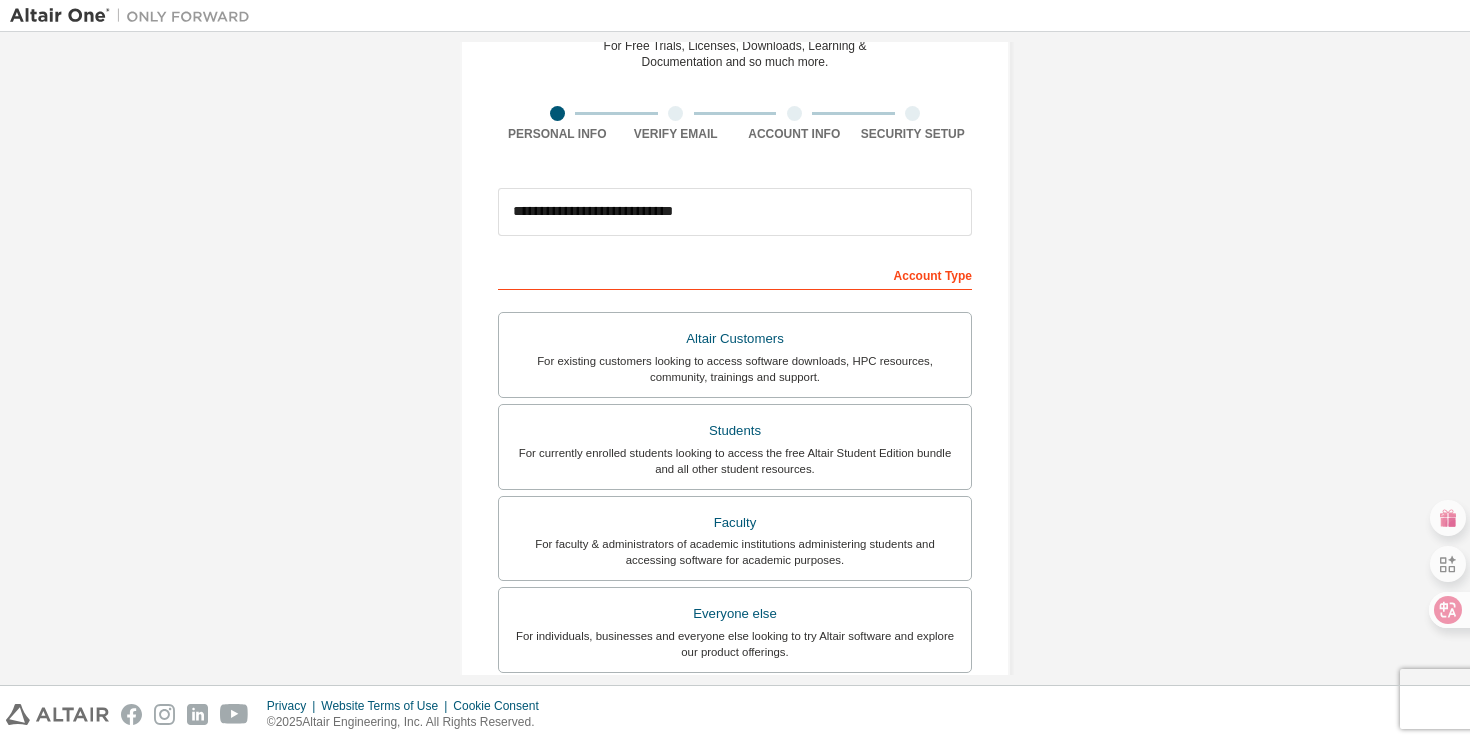 scroll, scrollTop: 114, scrollLeft: 0, axis: vertical 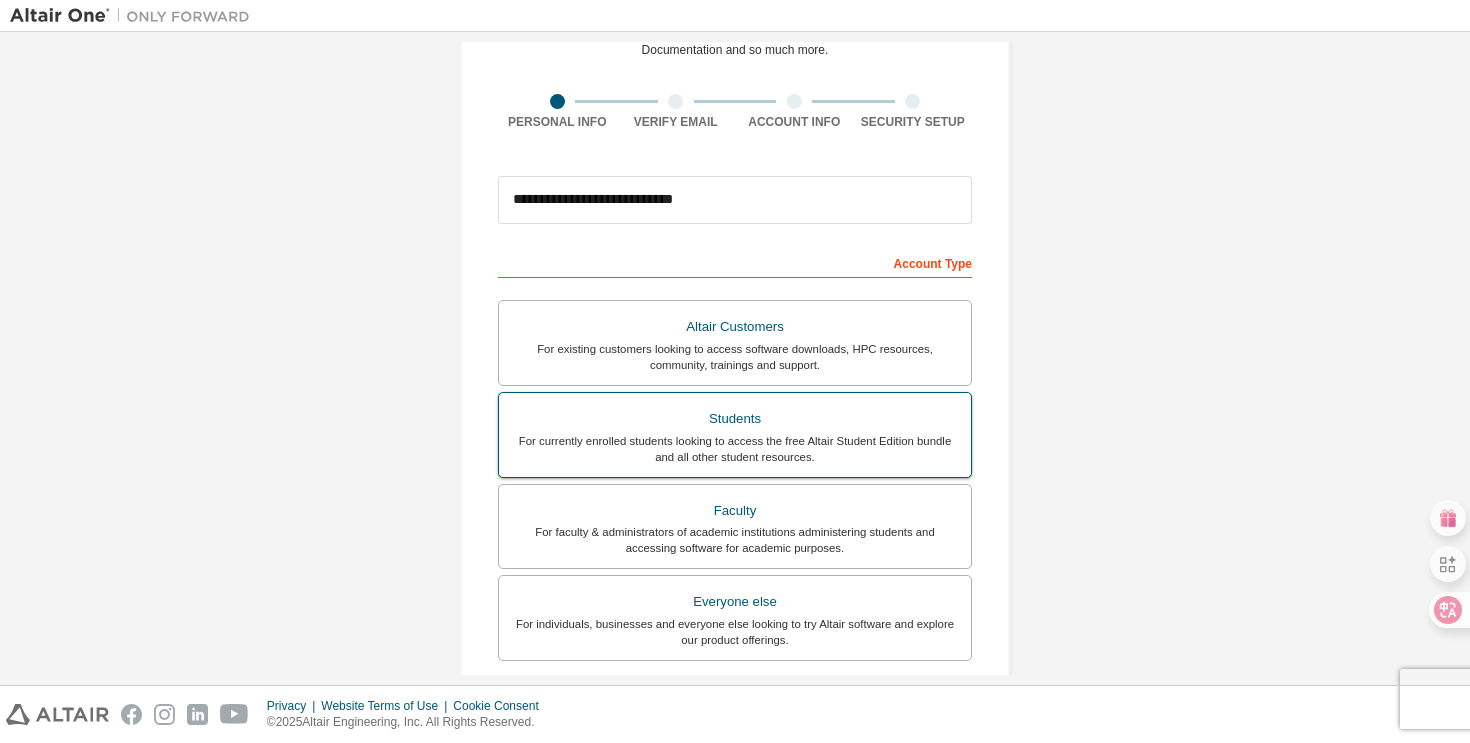 click on "For currently enrolled students looking to access the free Altair Student Edition bundle and all other student resources." at bounding box center [735, 449] 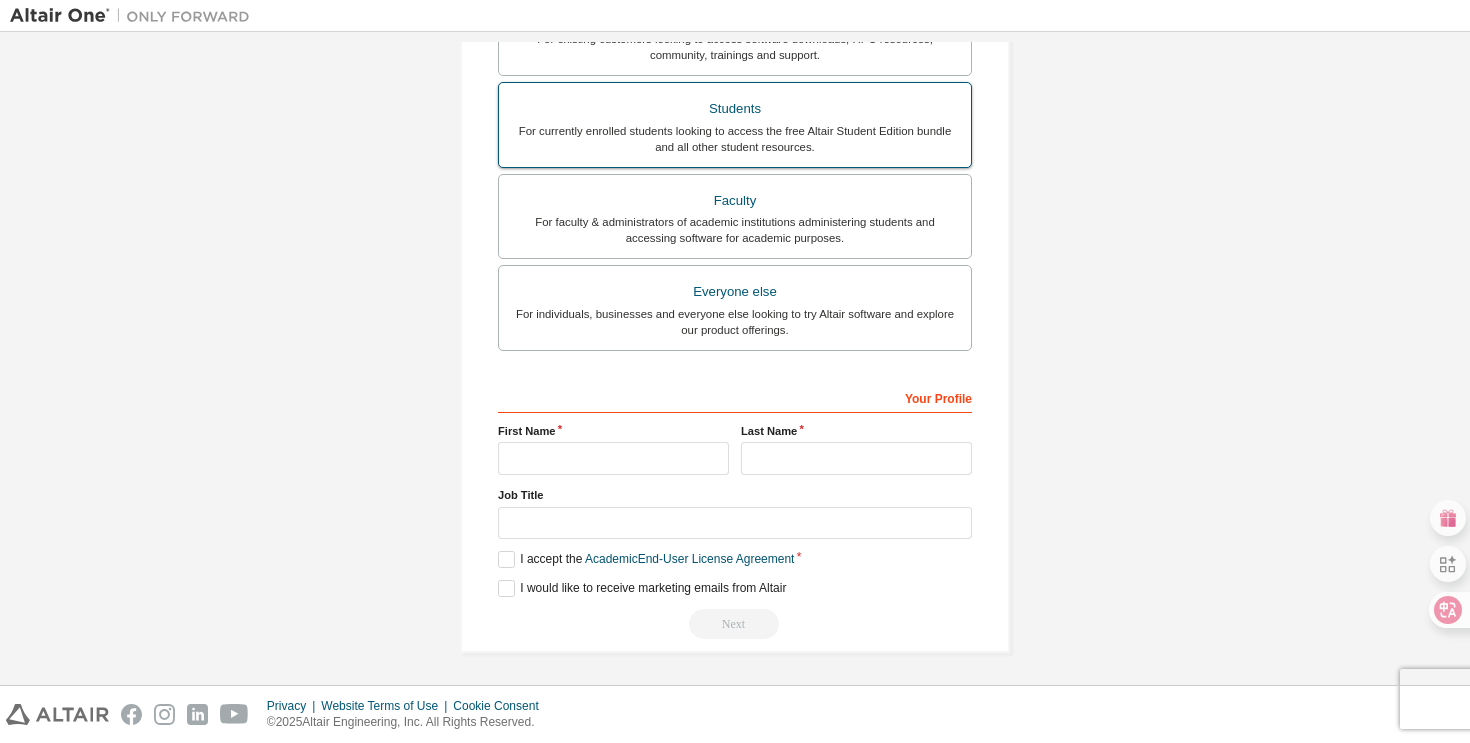 scroll, scrollTop: 426, scrollLeft: 0, axis: vertical 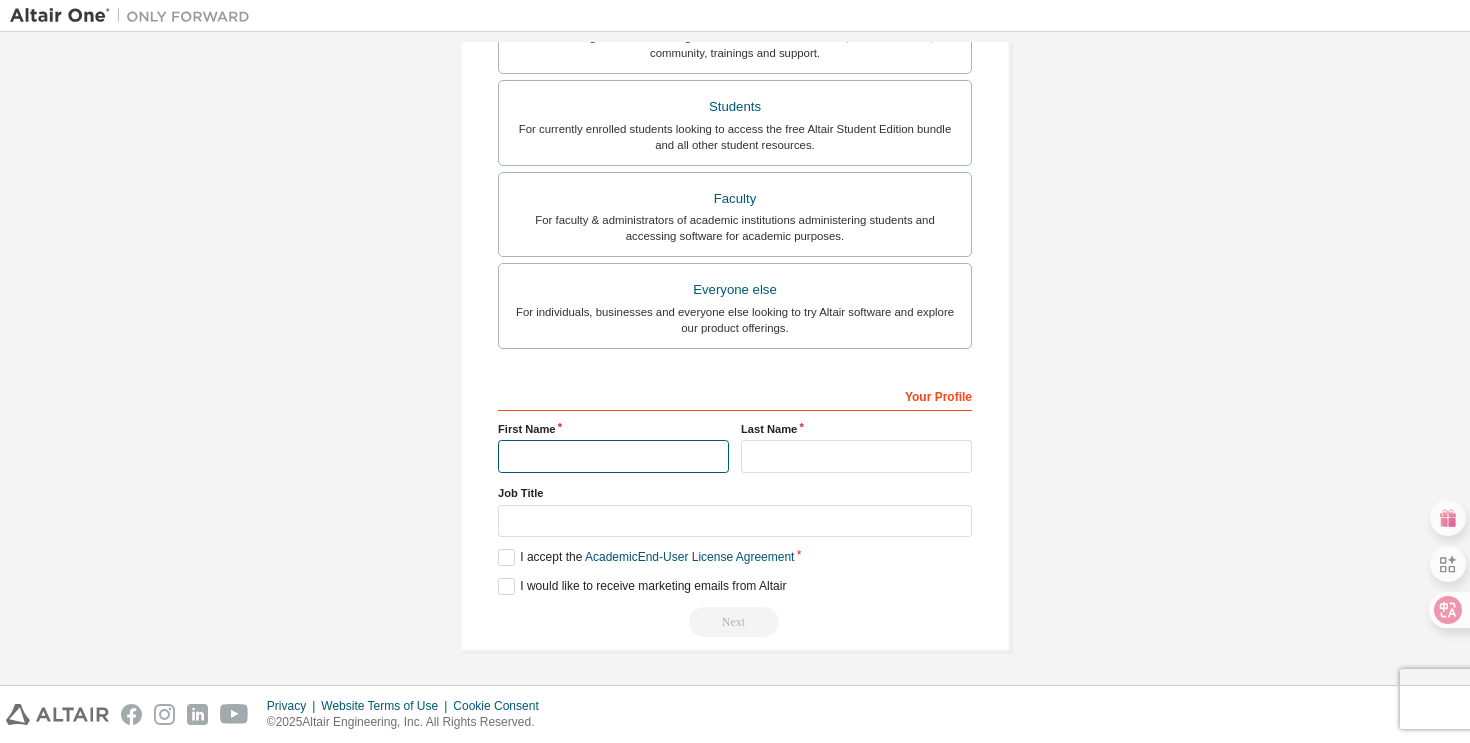 click at bounding box center [613, 456] 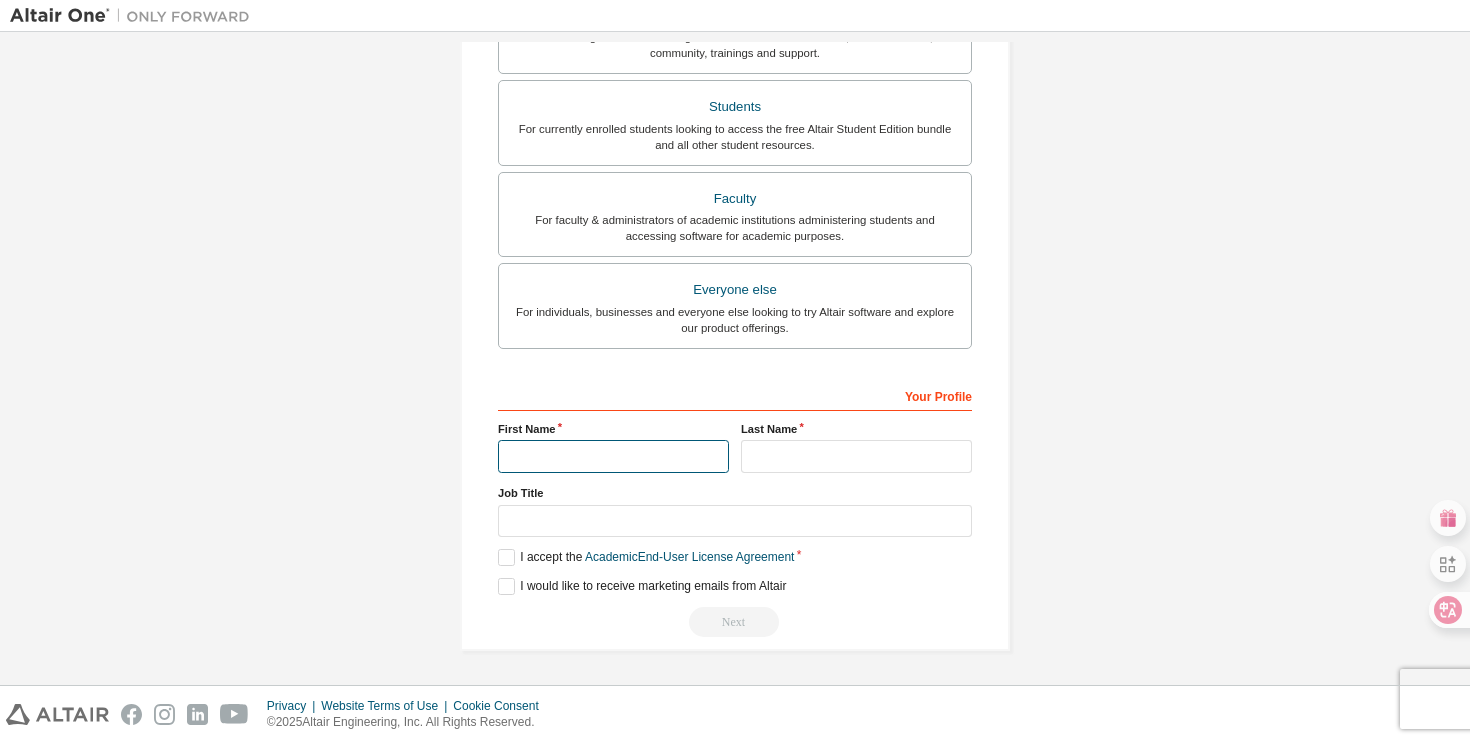 type on "***" 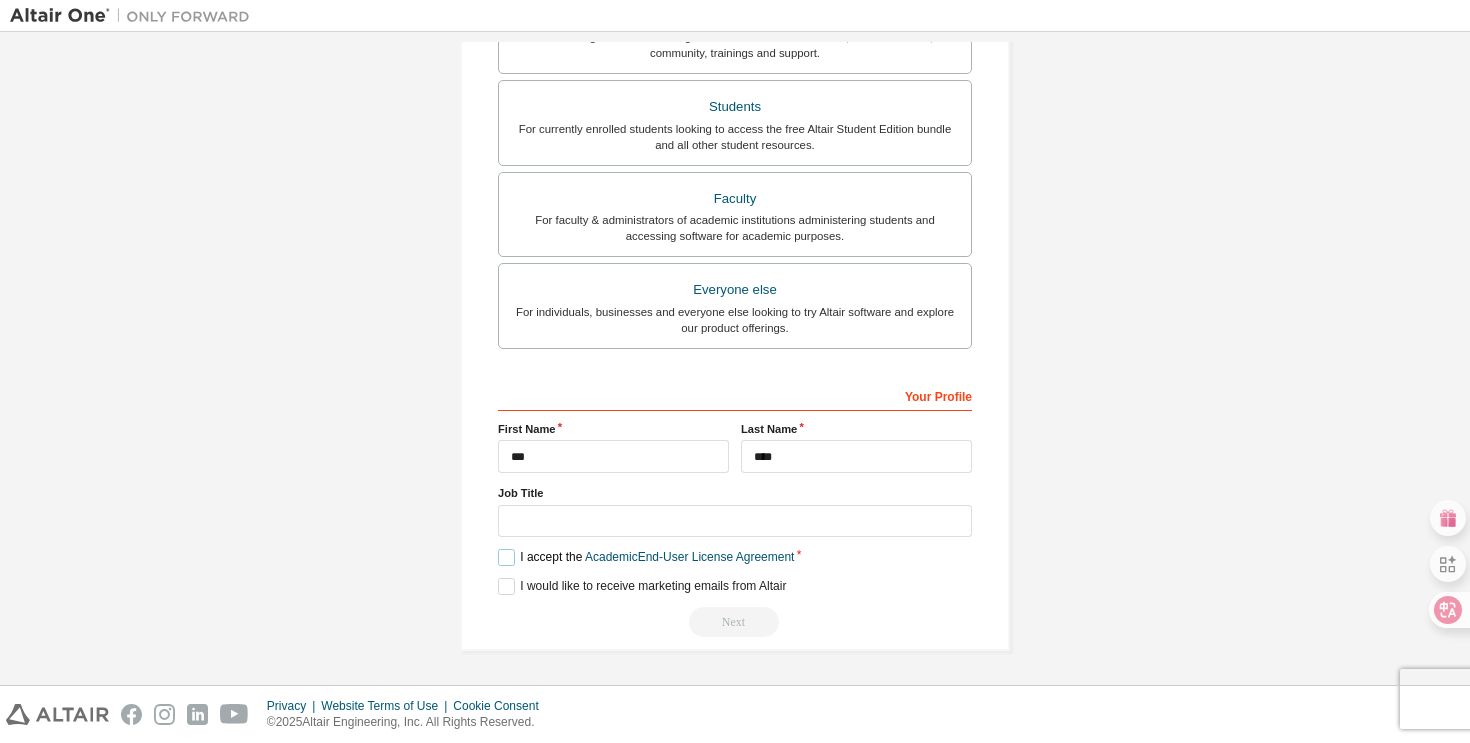 click on "I accept the   Academic   End-User License Agreement" at bounding box center (646, 557) 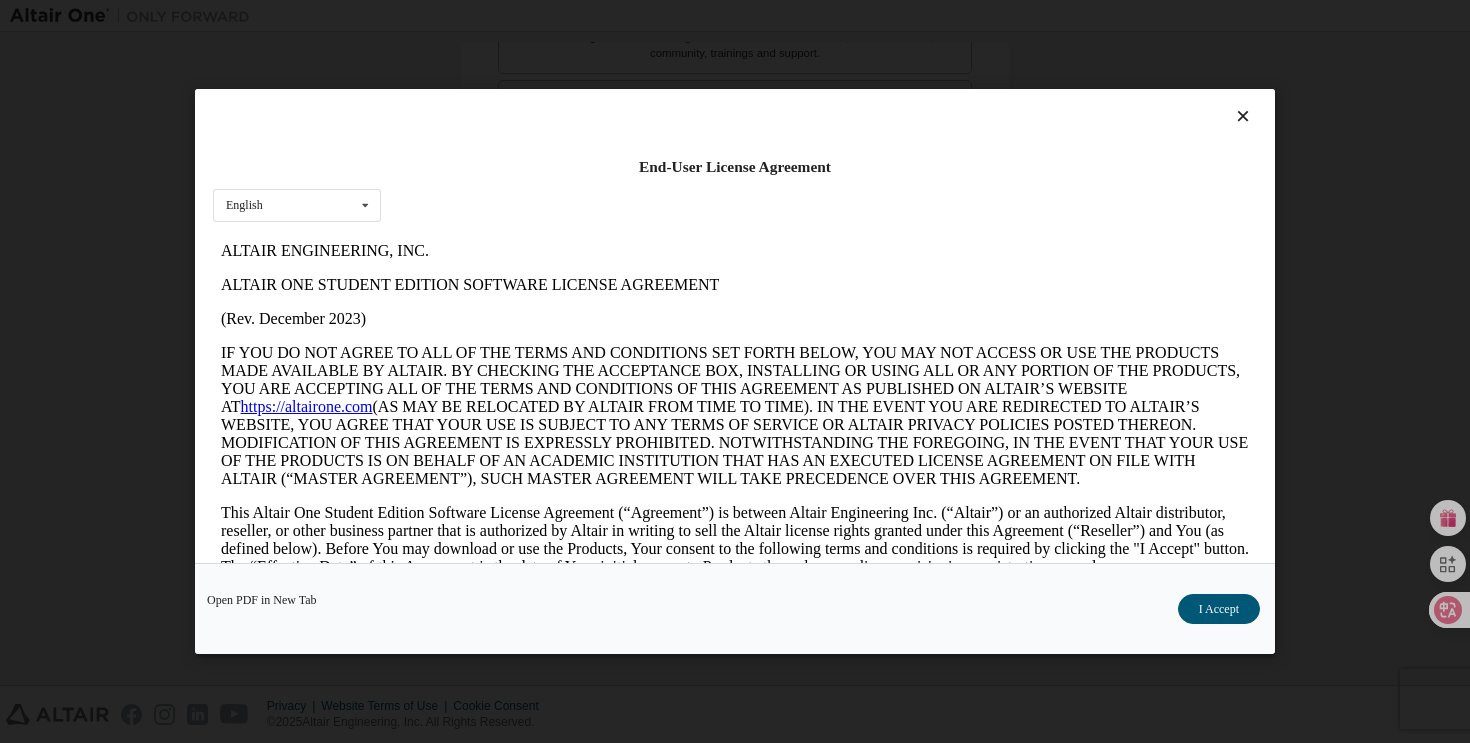 scroll, scrollTop: 0, scrollLeft: 0, axis: both 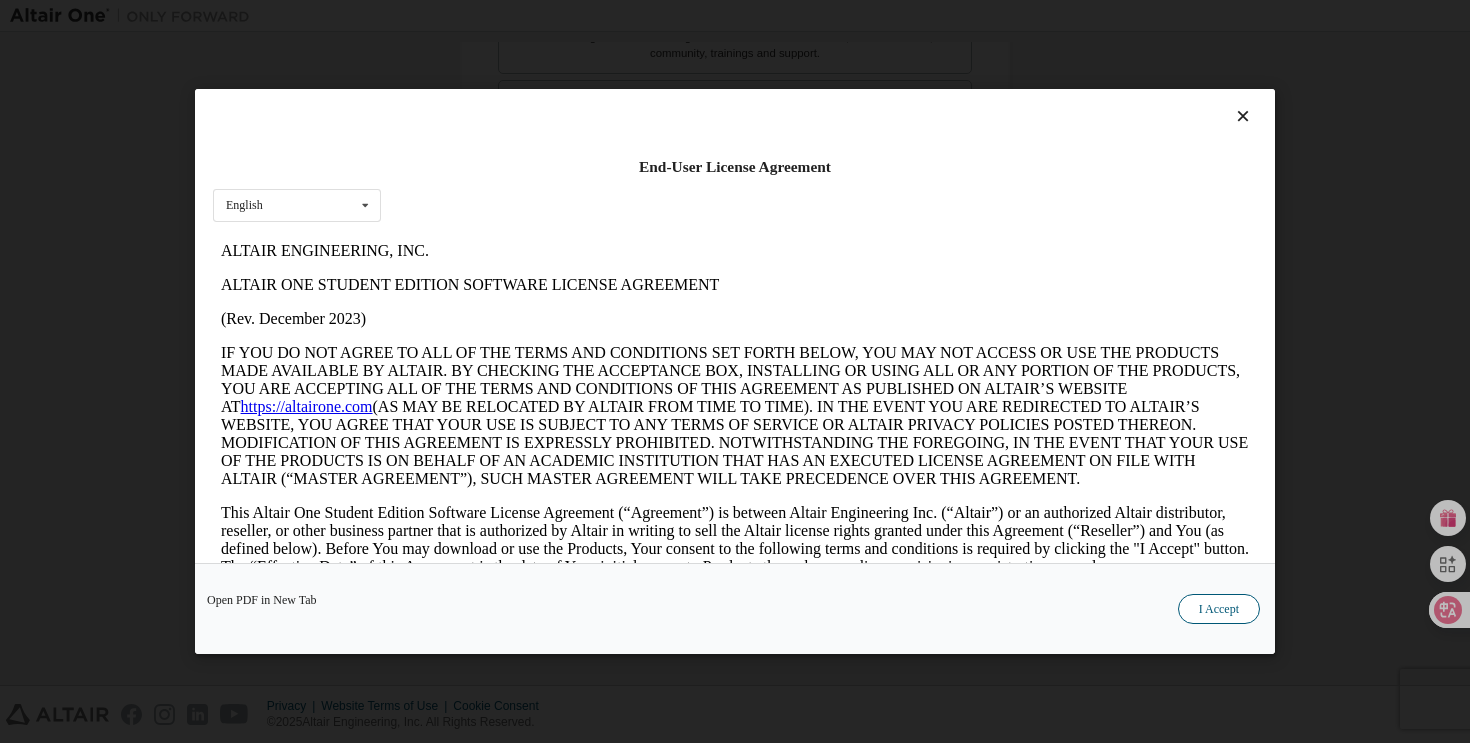 click on "I Accept" at bounding box center [1219, 609] 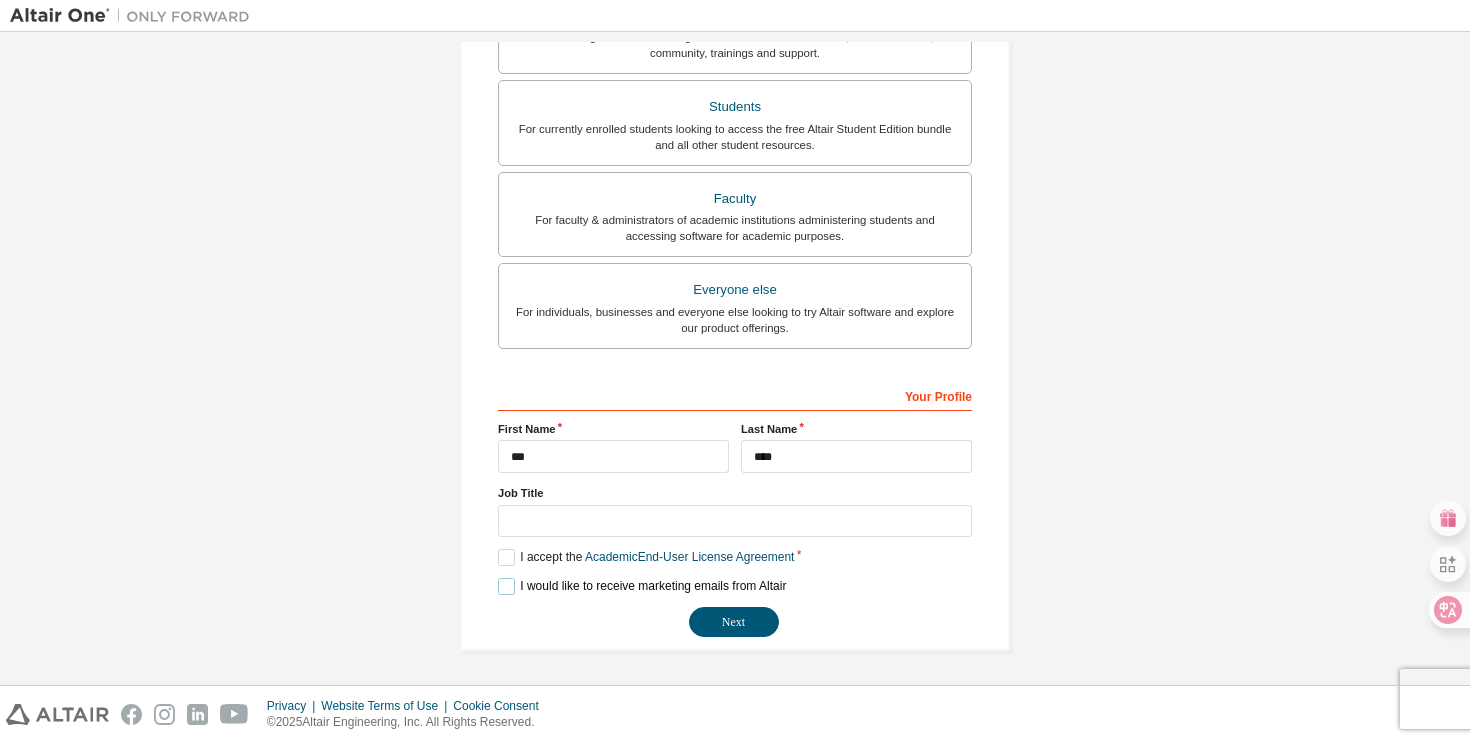 click on "I would like to receive marketing emails from Altair" at bounding box center [642, 586] 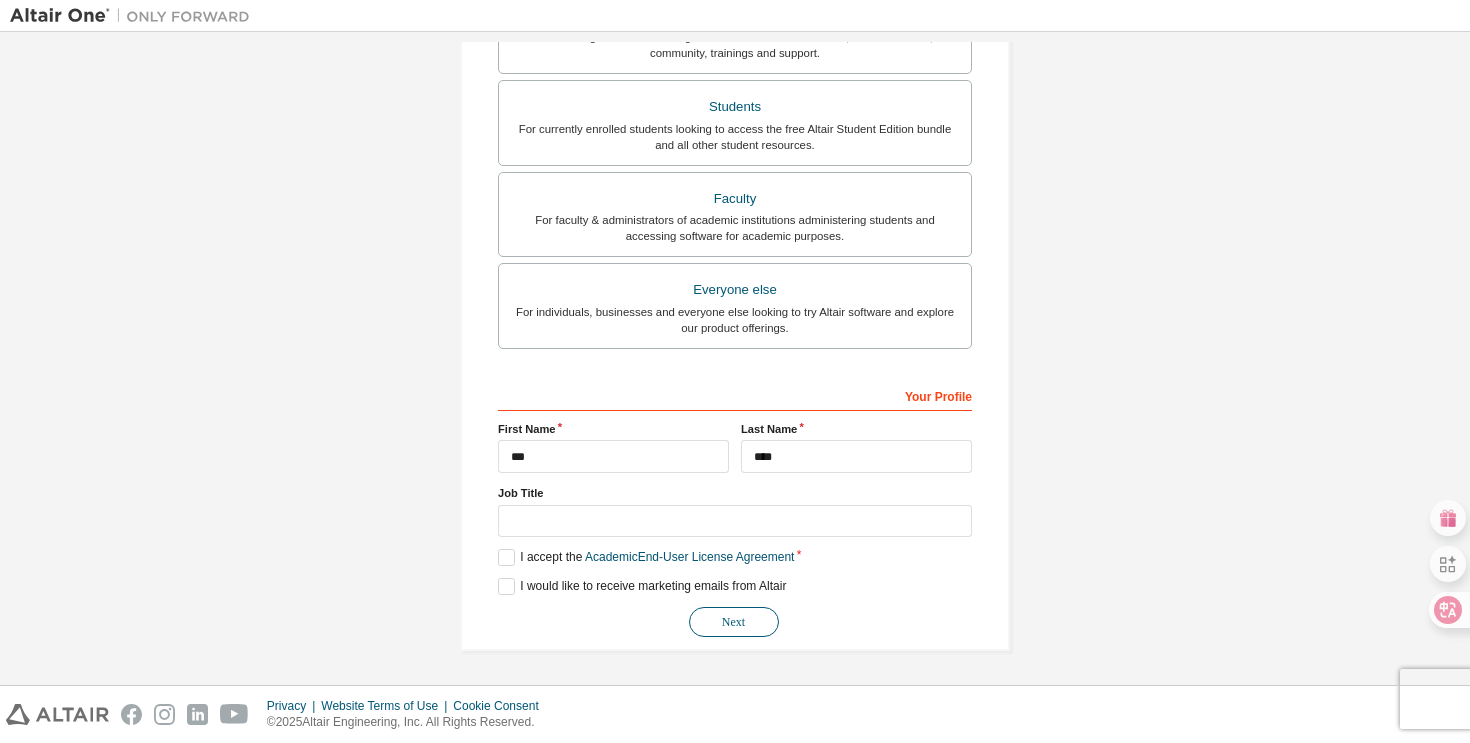 click on "Next" at bounding box center (734, 622) 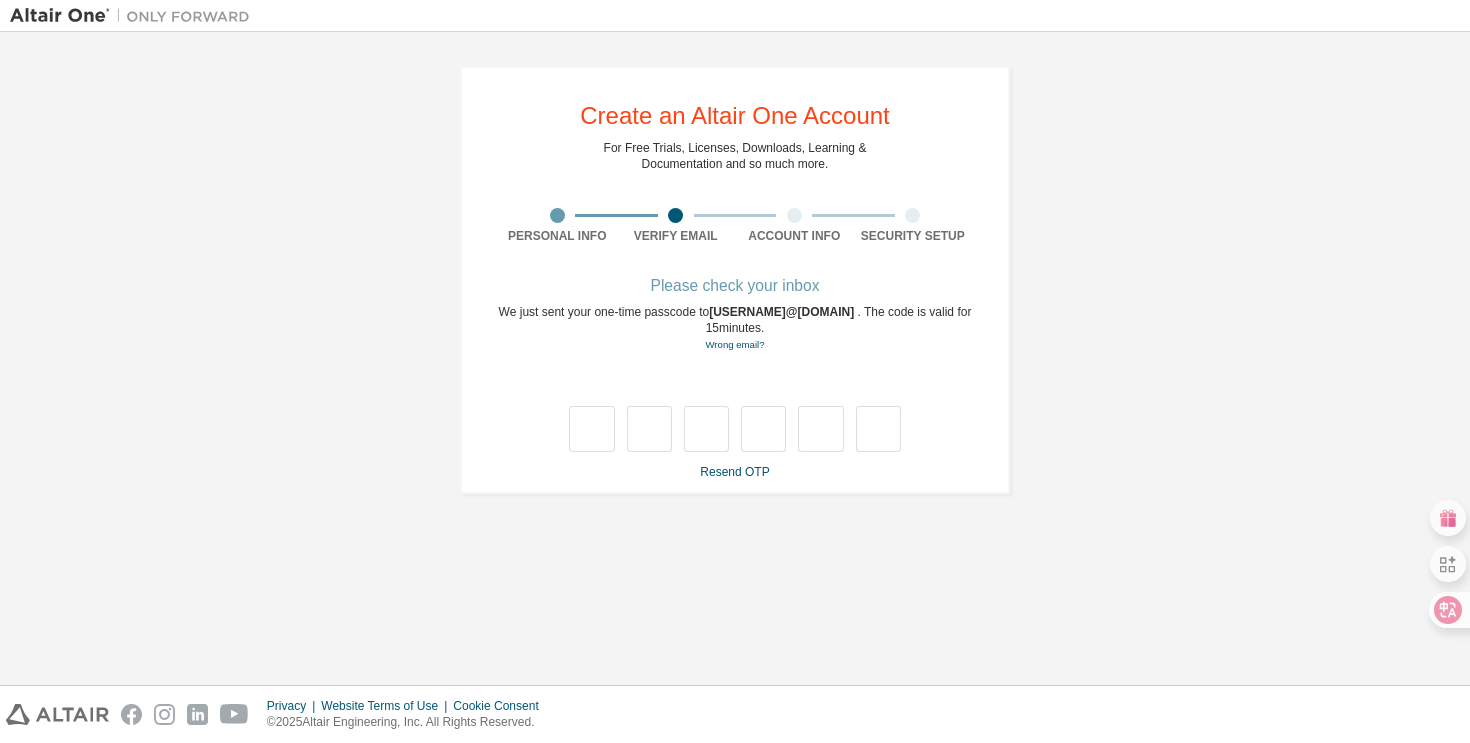 scroll, scrollTop: 0, scrollLeft: 0, axis: both 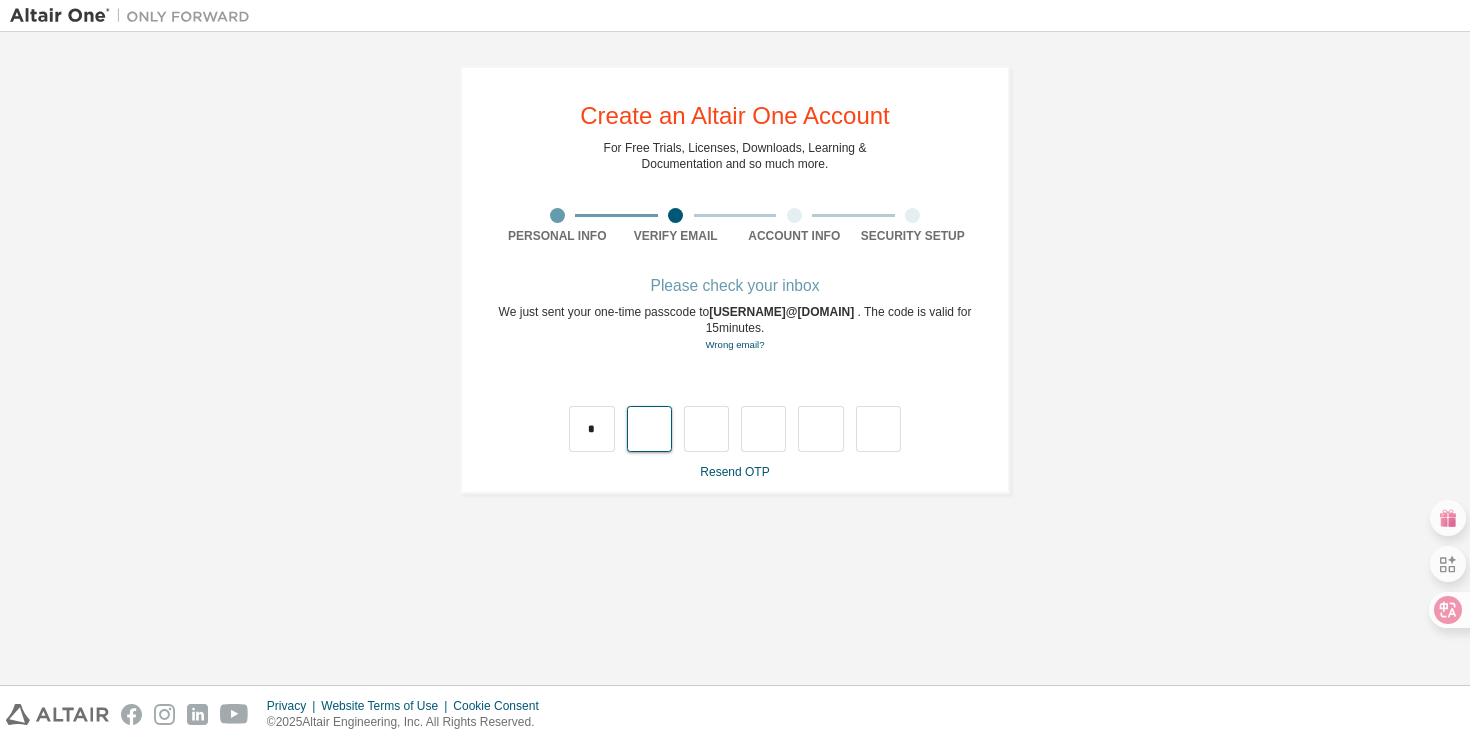type on "*" 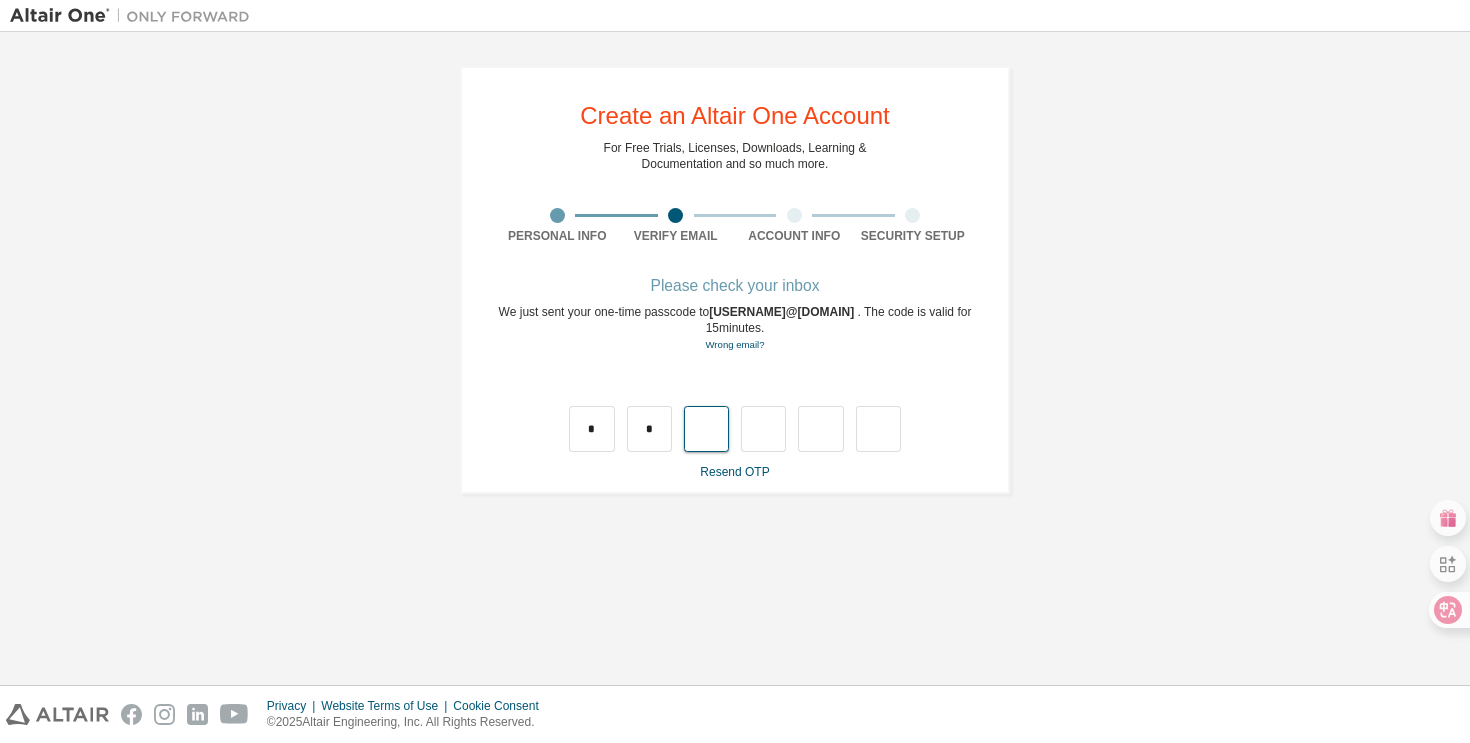 type on "*" 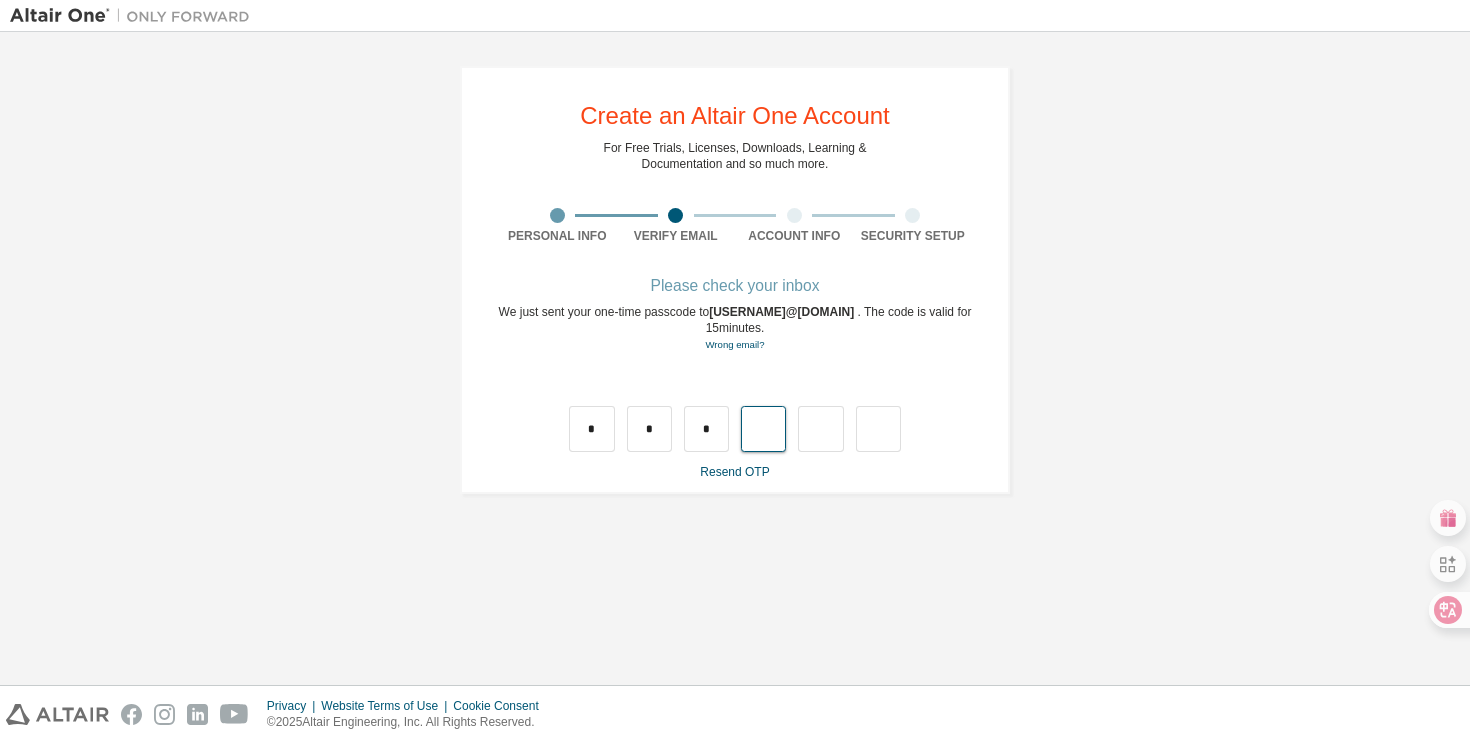 type on "*" 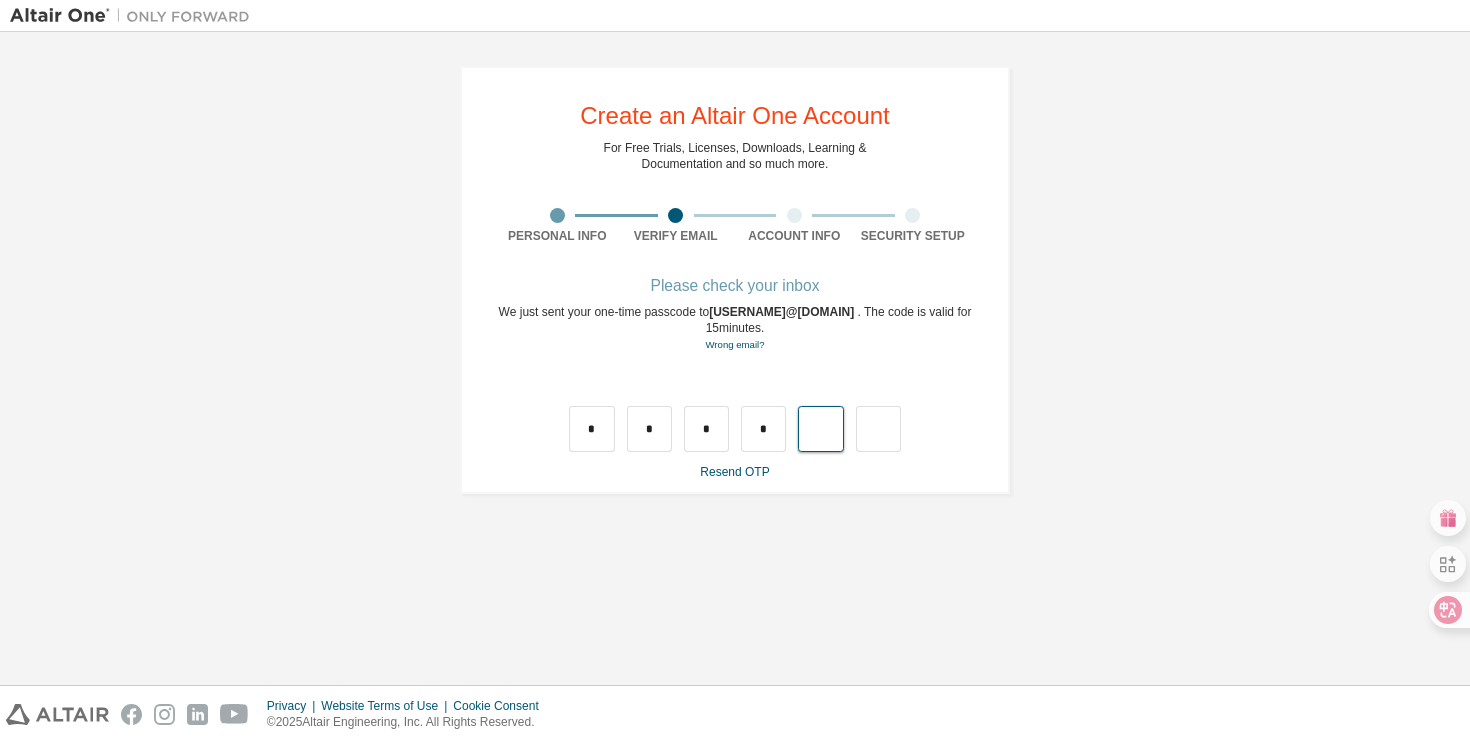 type on "*" 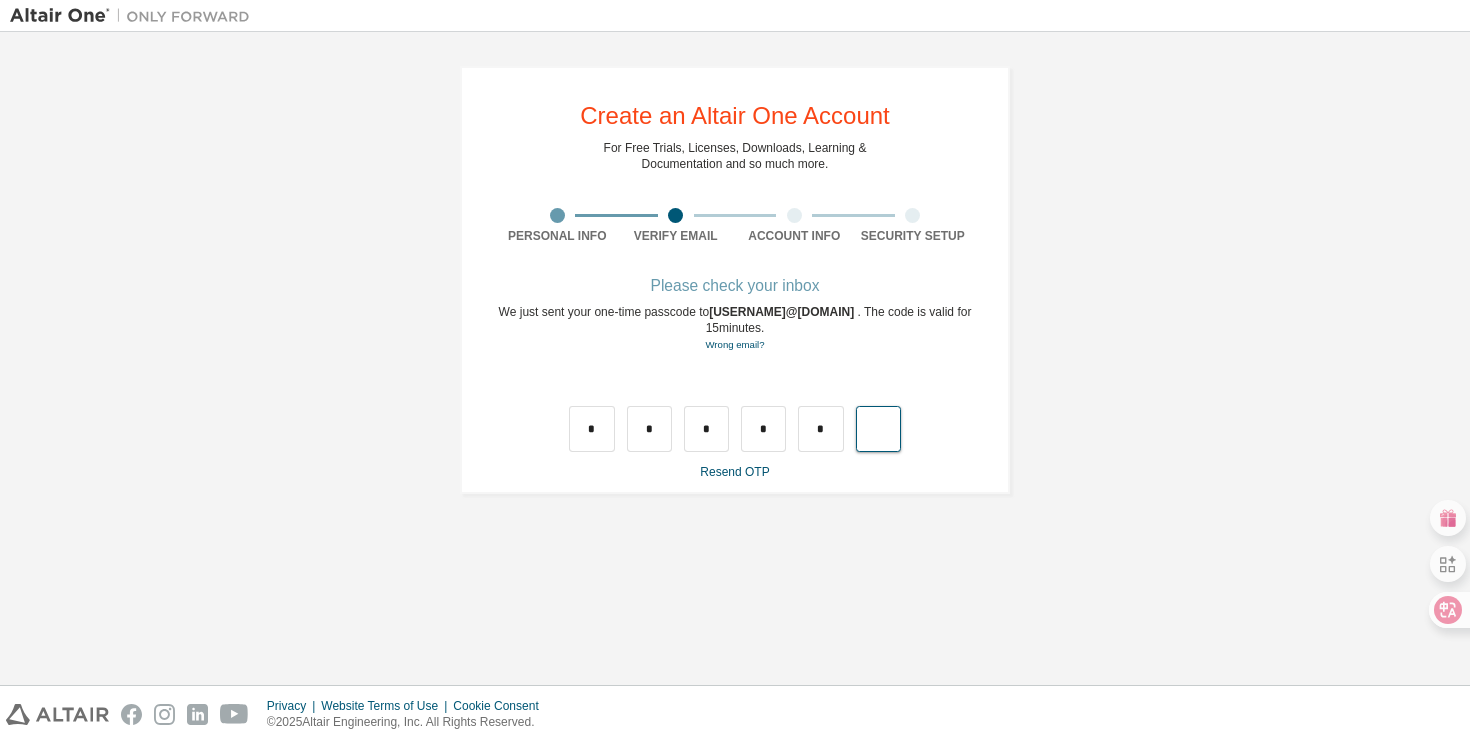type on "*" 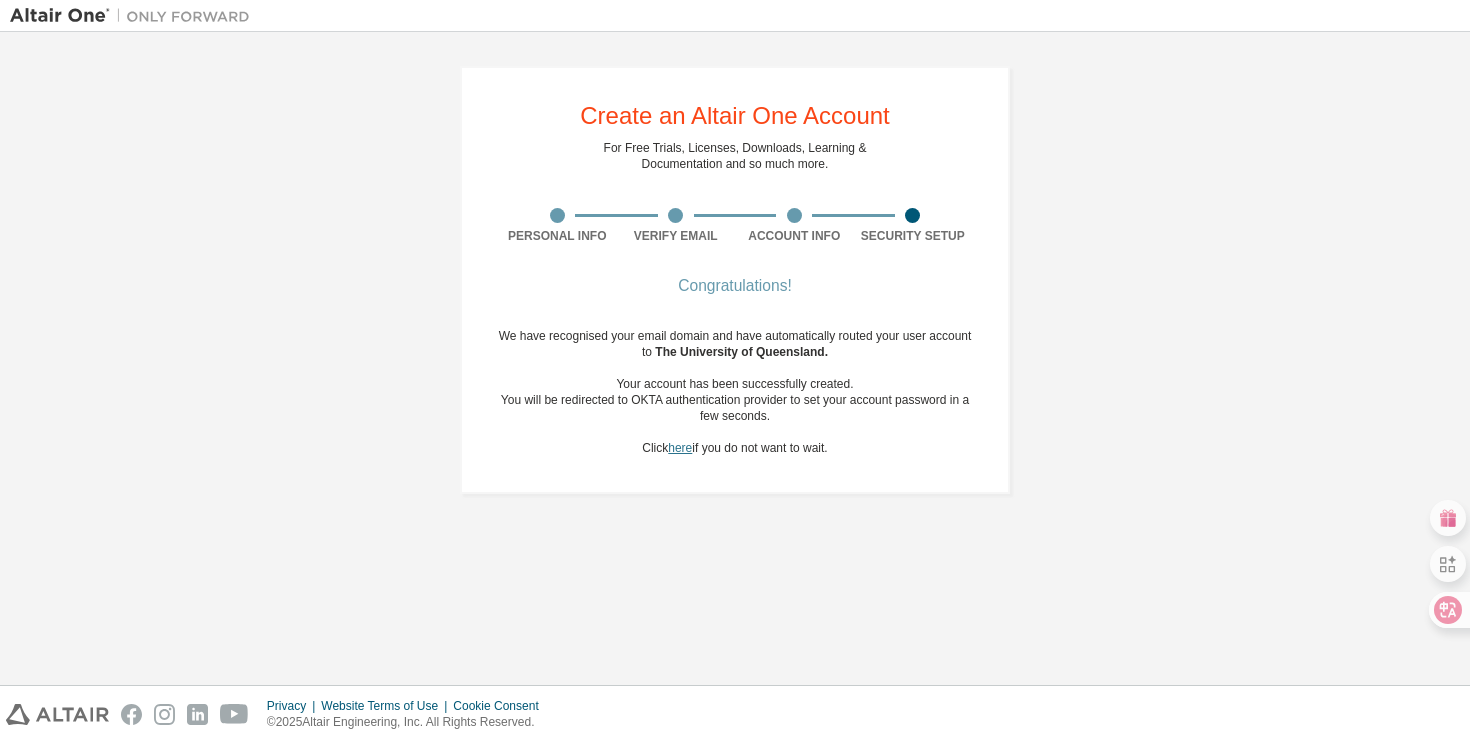 click on "here" at bounding box center [680, 448] 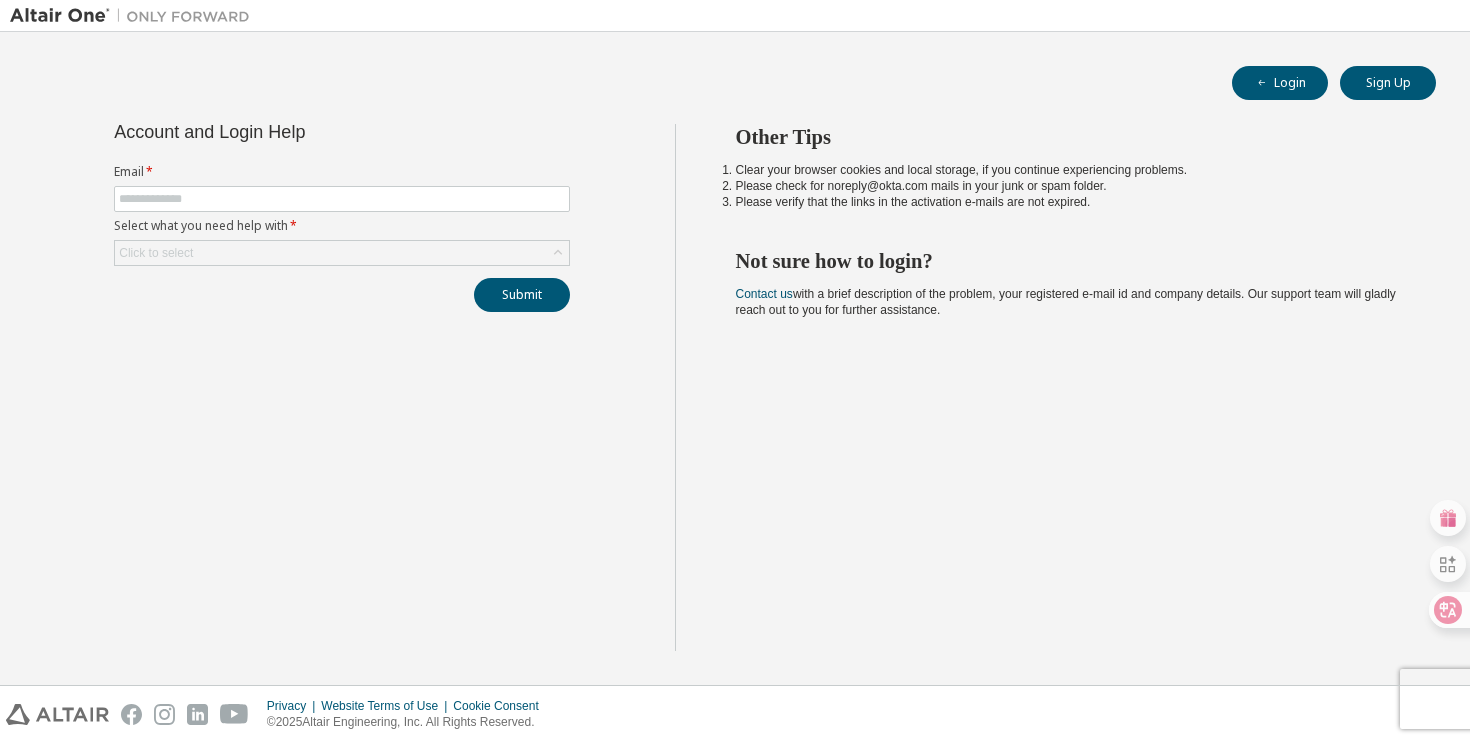 scroll, scrollTop: 0, scrollLeft: 0, axis: both 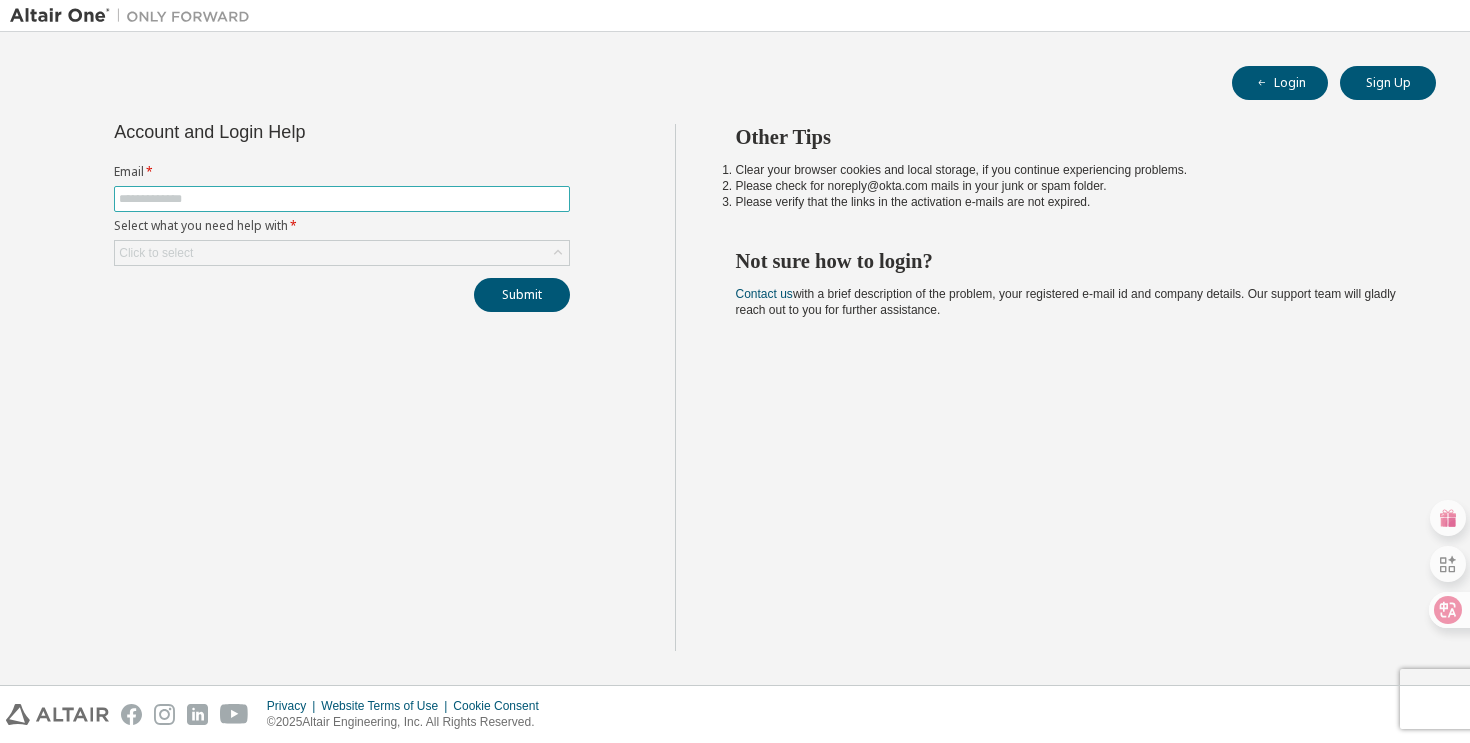 click at bounding box center (342, 199) 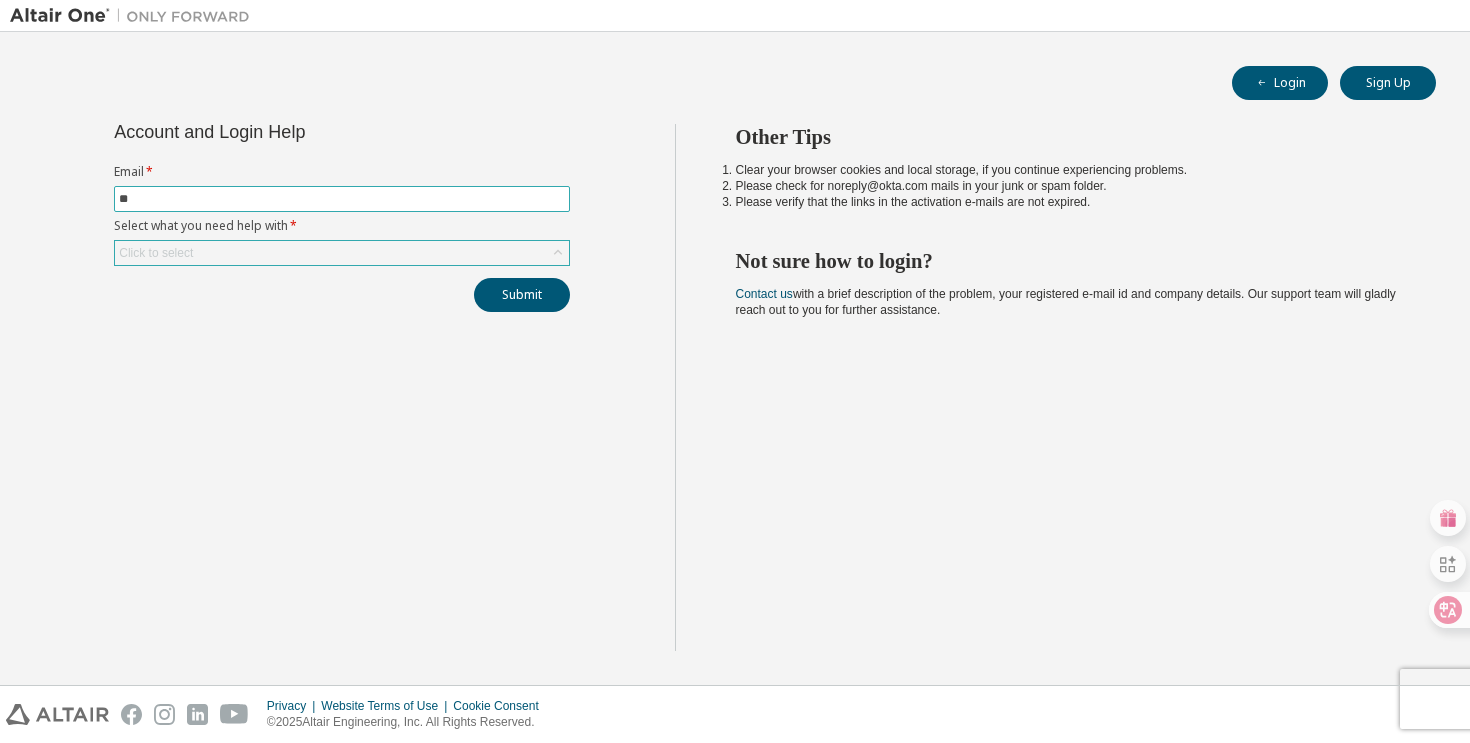 type on "*" 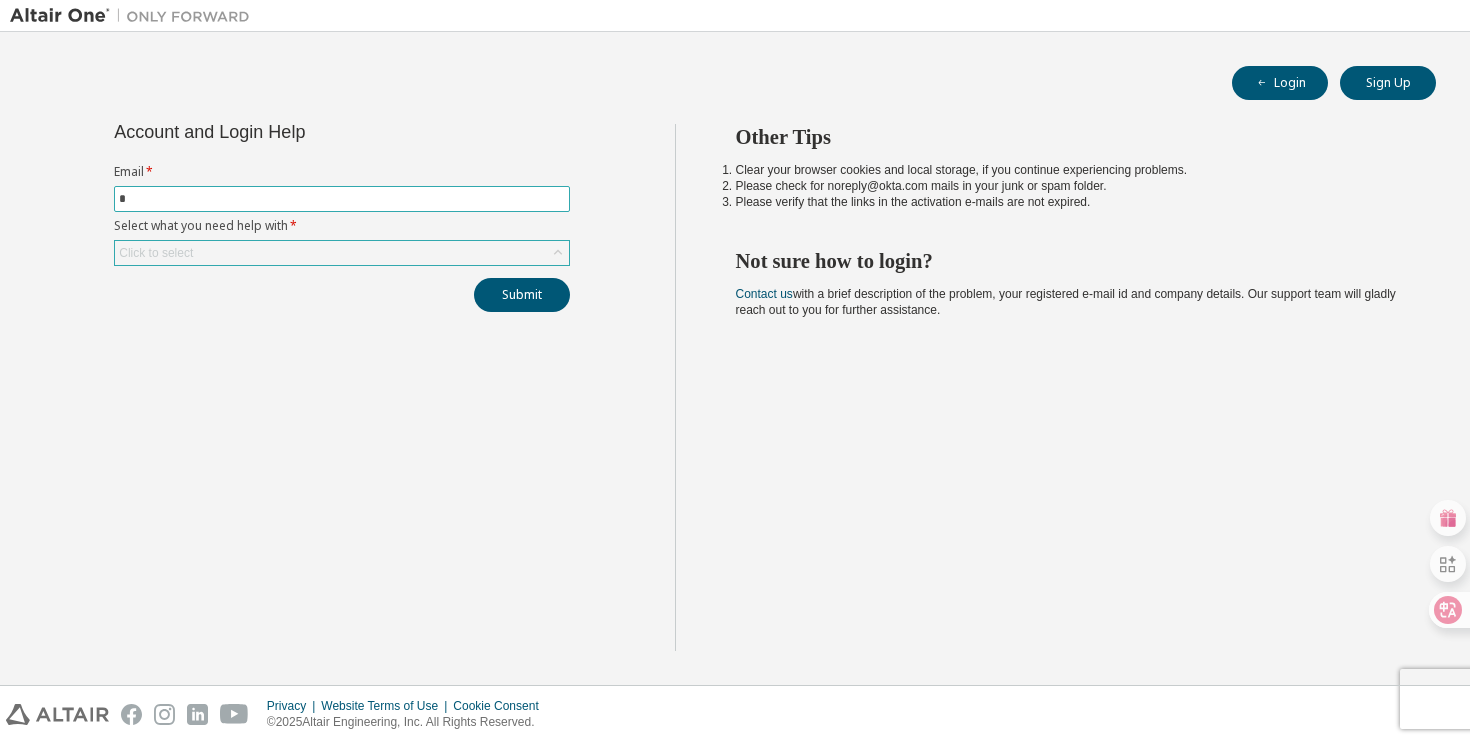 type 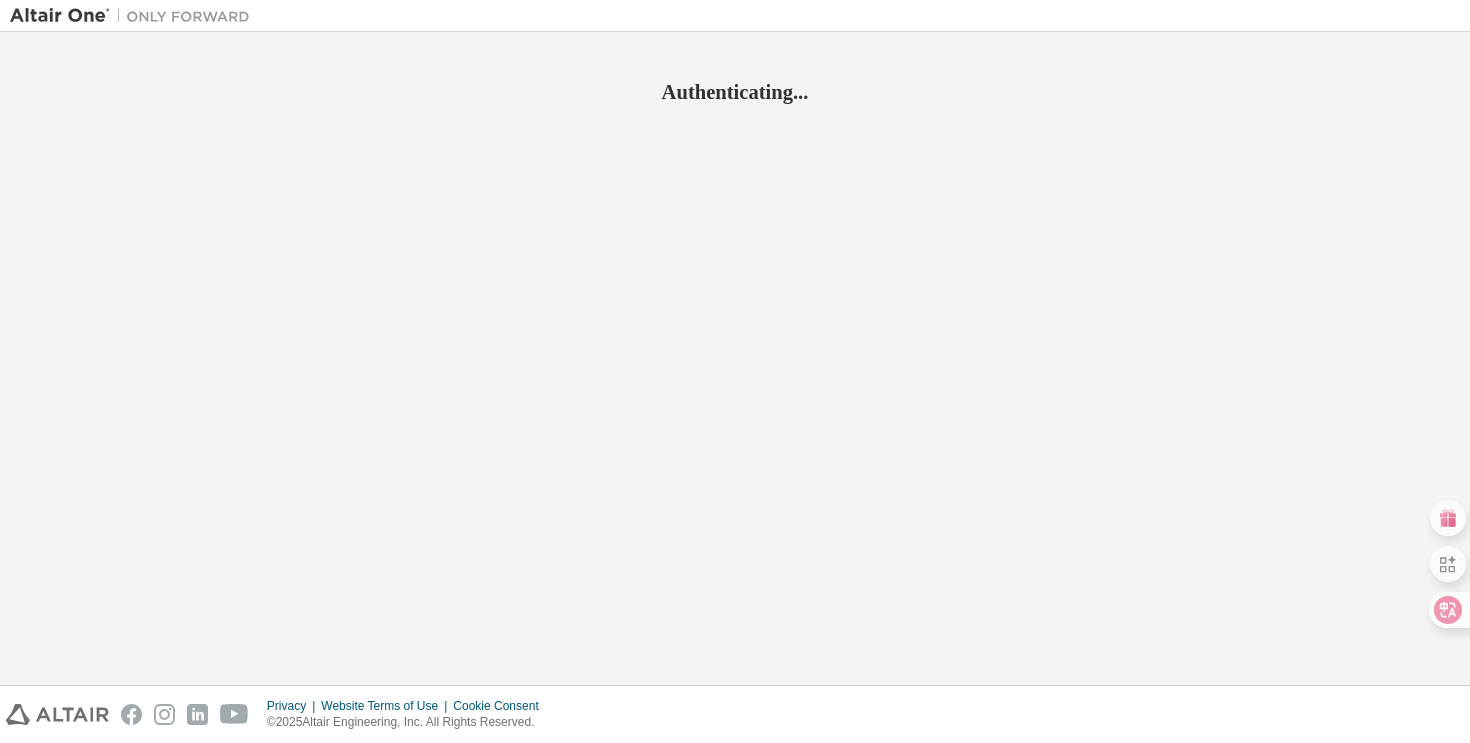 scroll, scrollTop: 0, scrollLeft: 0, axis: both 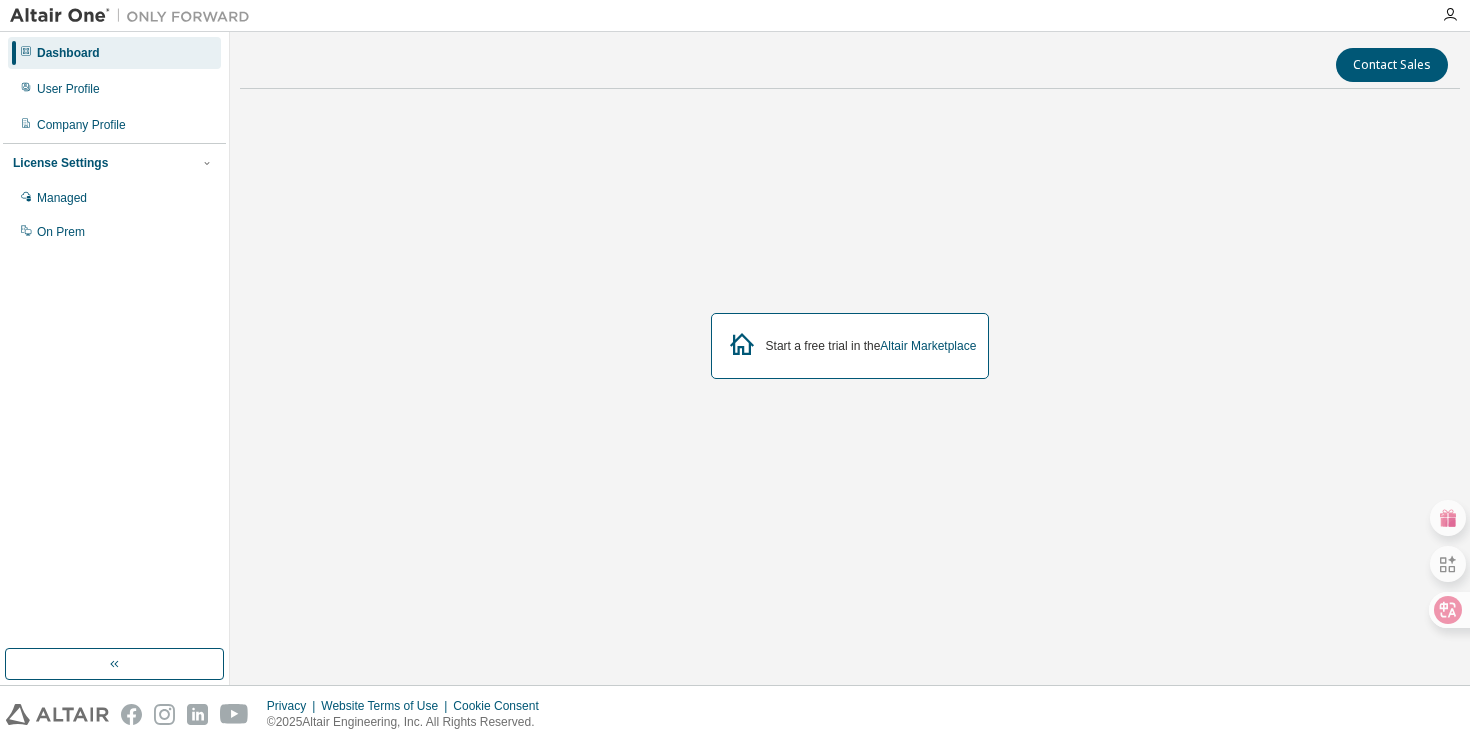click on "Start a free trial in the  Altair Marketplace" at bounding box center (871, 346) 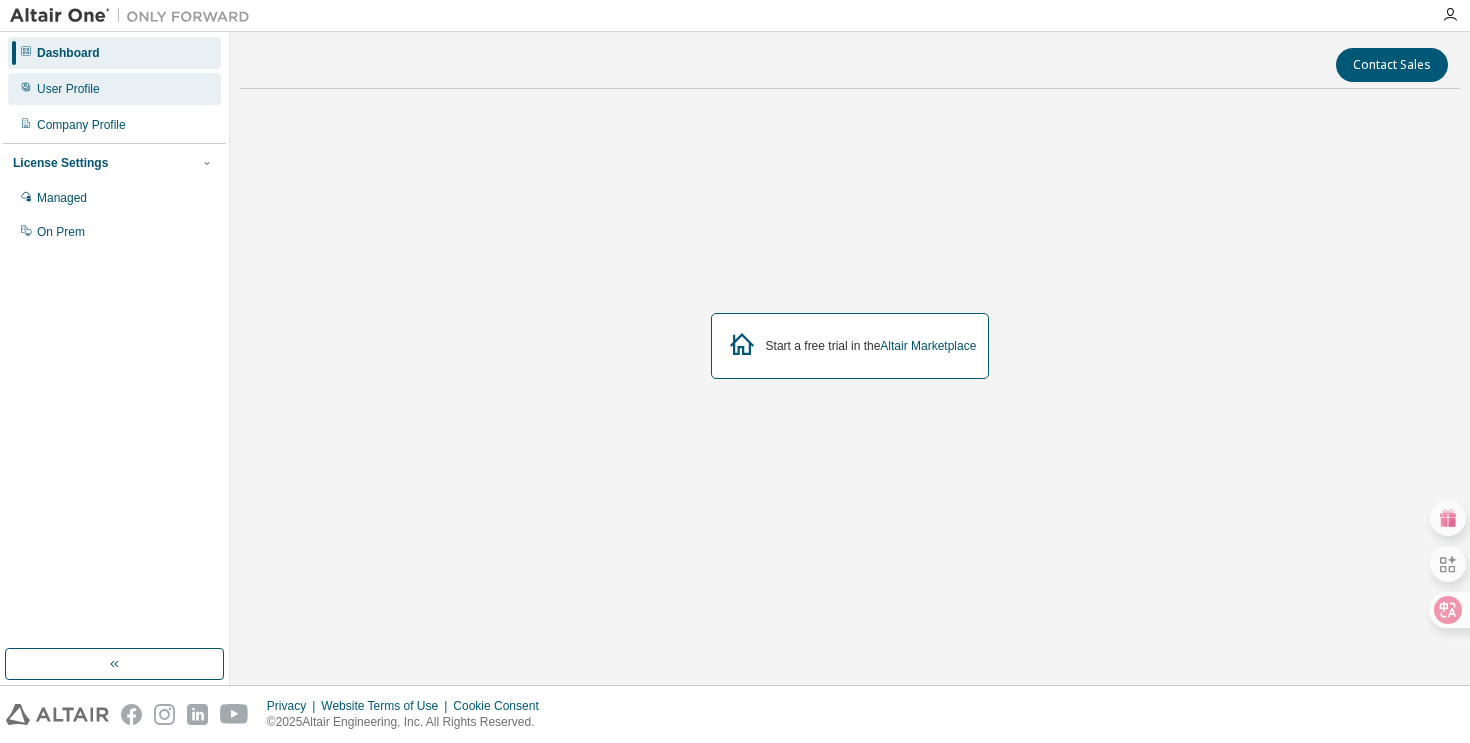 click on "User Profile" at bounding box center [114, 89] 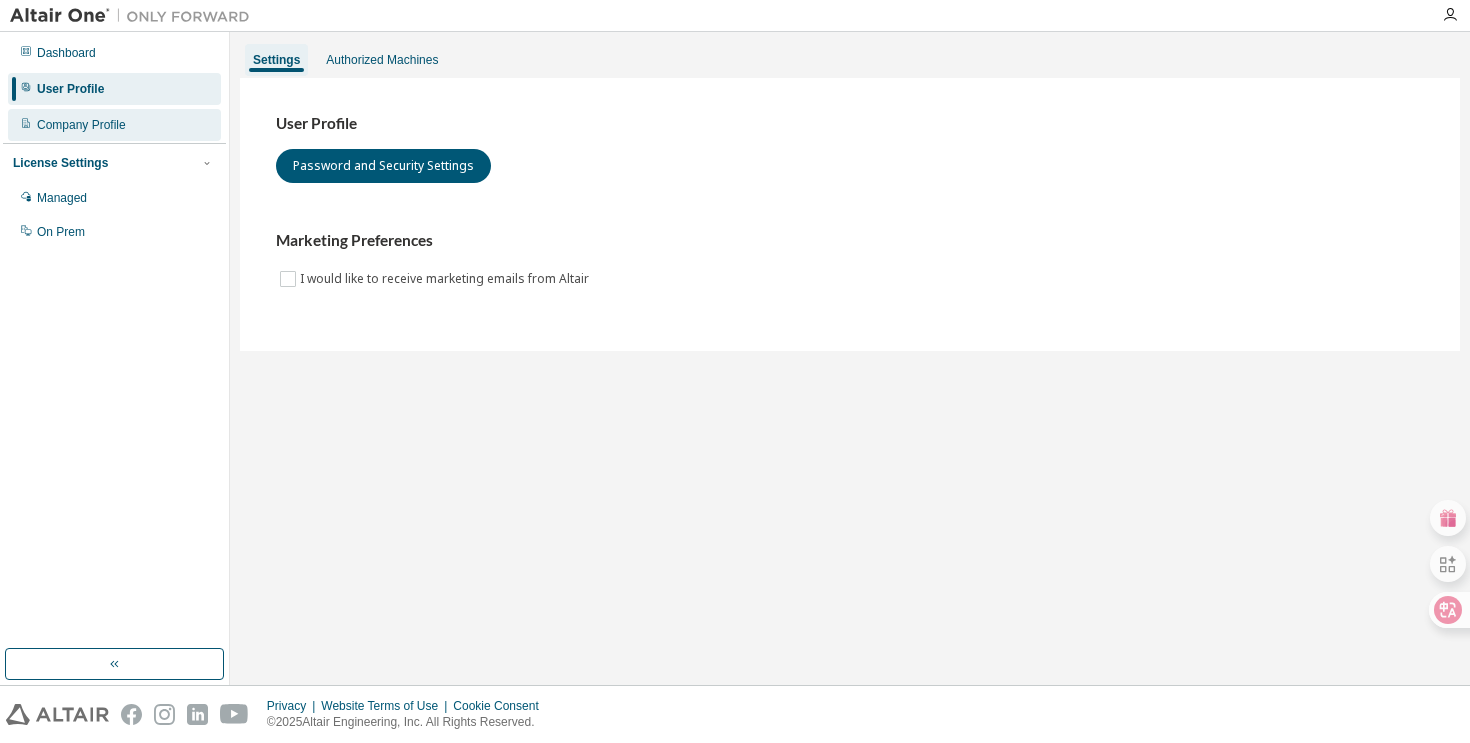 click on "Company Profile" at bounding box center (81, 125) 